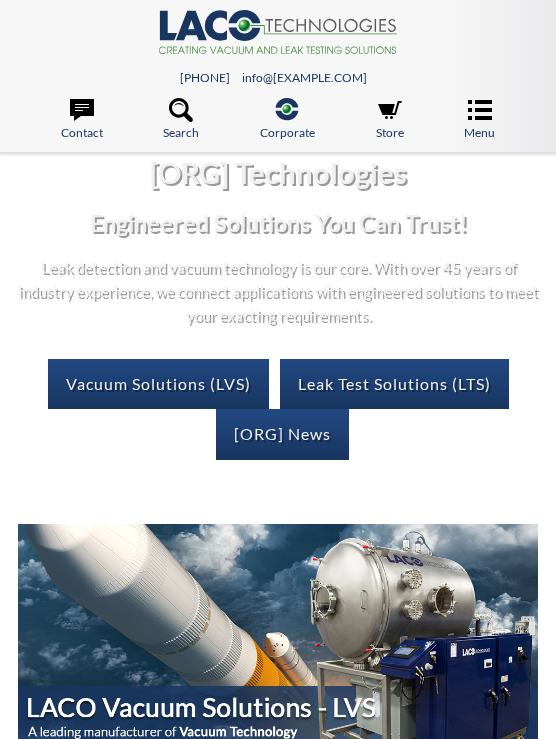 scroll, scrollTop: 0, scrollLeft: 0, axis: both 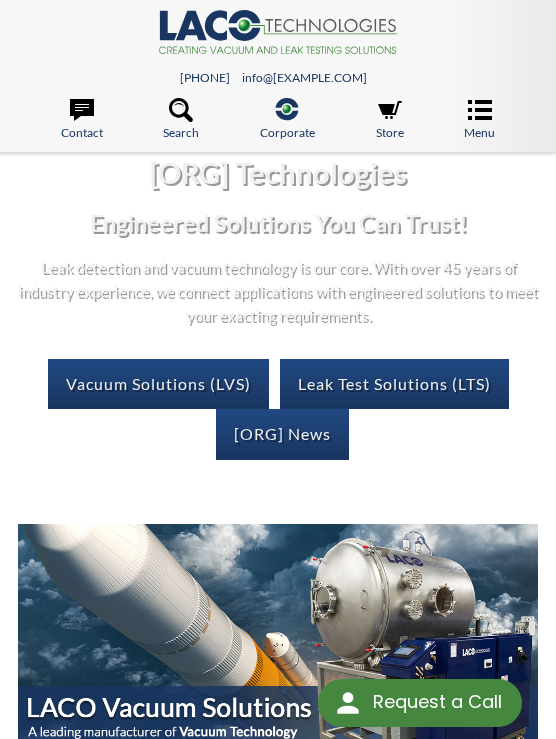 click at bounding box center (181, 110) 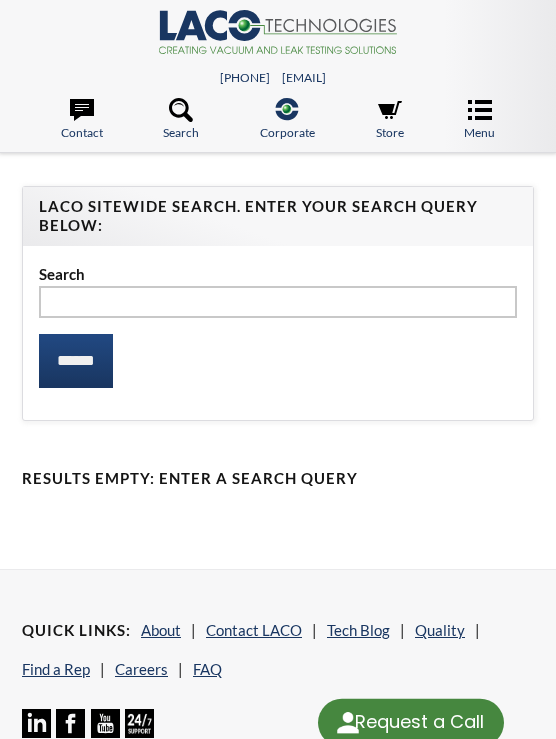 scroll, scrollTop: 0, scrollLeft: 0, axis: both 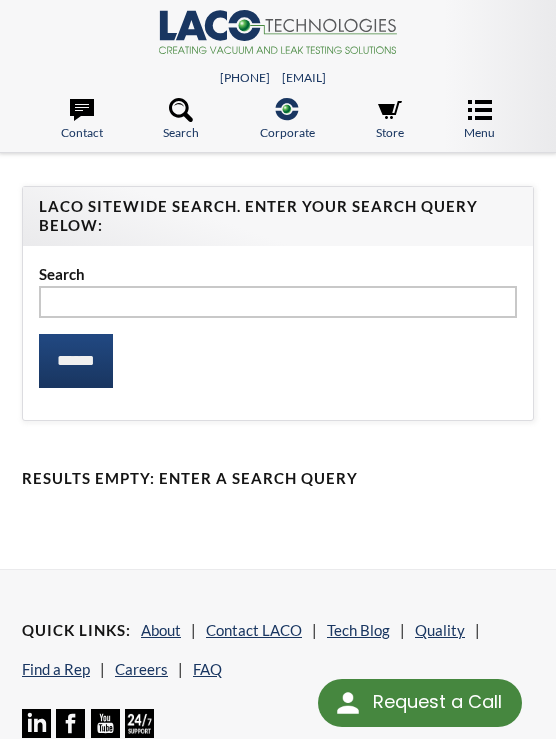 click at bounding box center (278, 302) 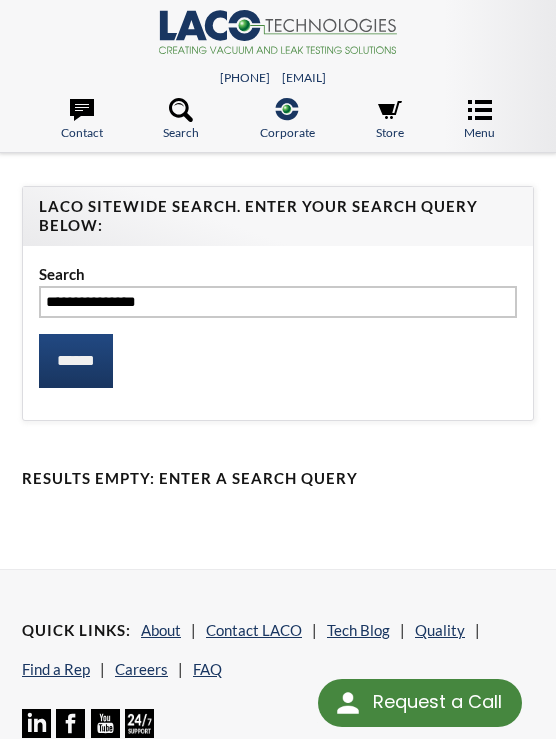 type on "**********" 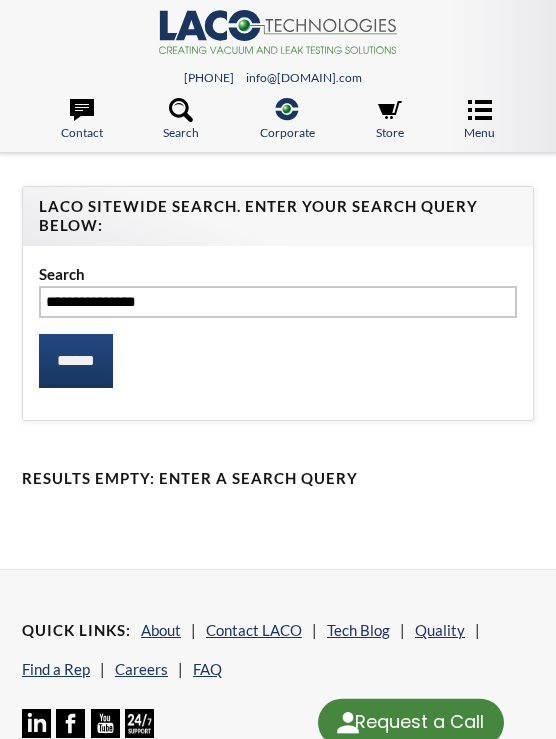 scroll, scrollTop: 0, scrollLeft: 0, axis: both 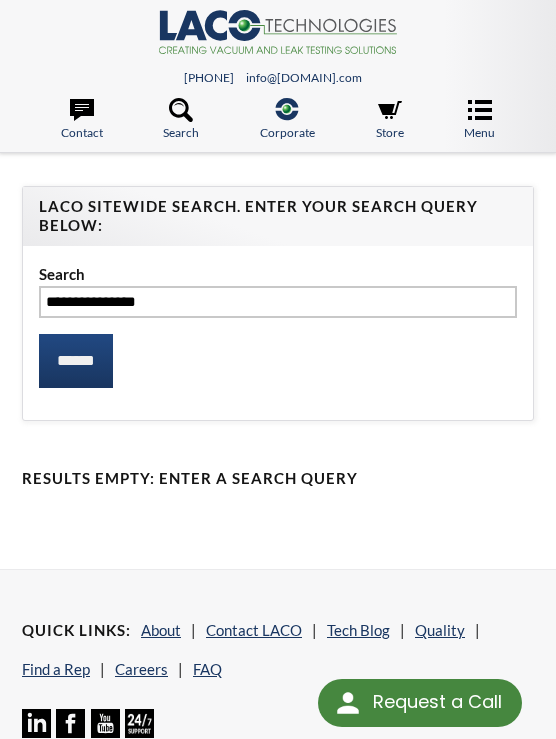 click at bounding box center (82, 110) 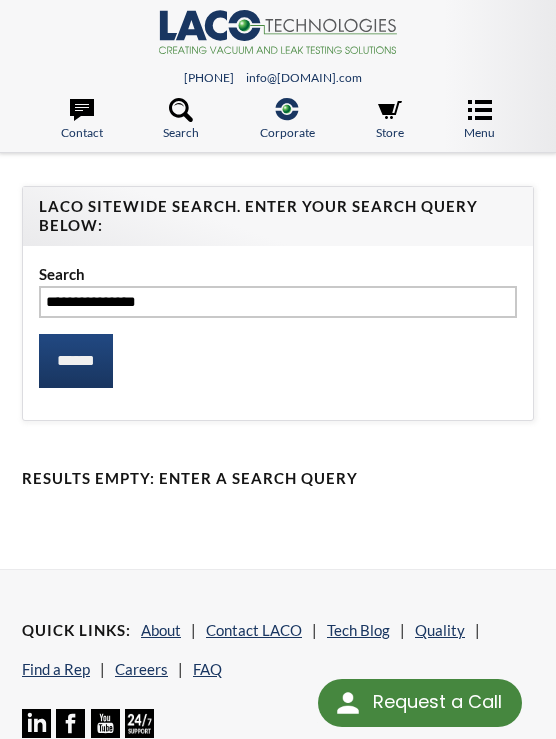 click on "Find a Rep" at bounding box center [273, 395] 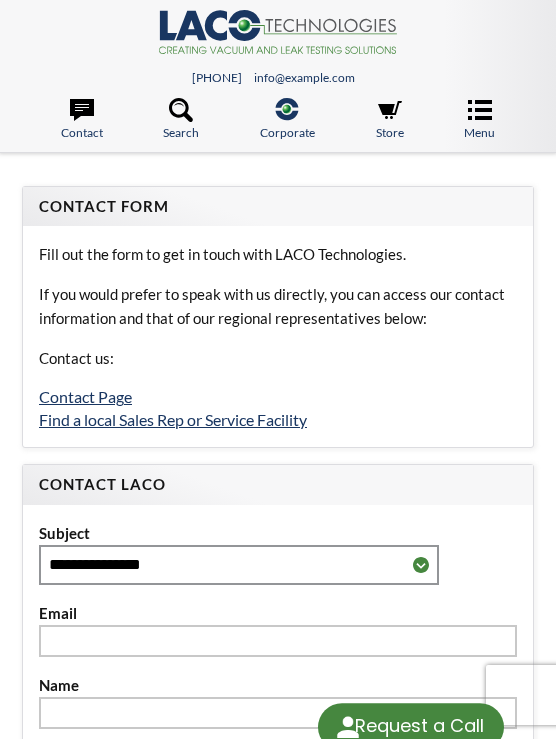 scroll, scrollTop: 0, scrollLeft: 0, axis: both 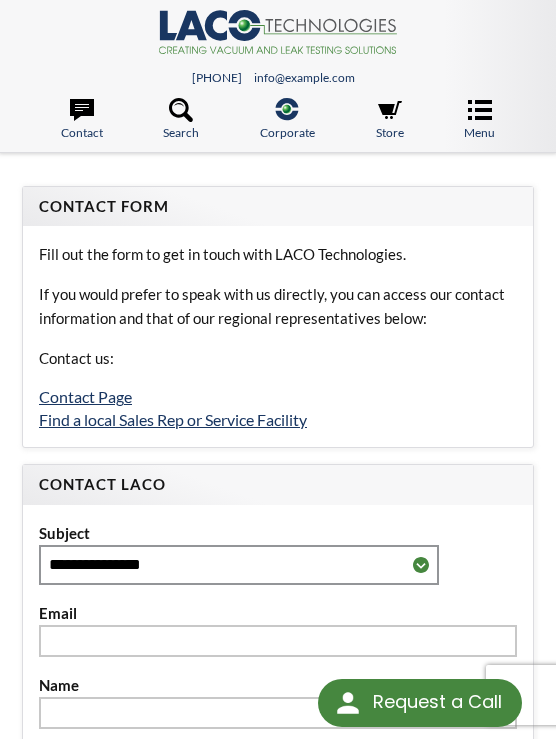 click on "Menu" at bounding box center [479, 120] 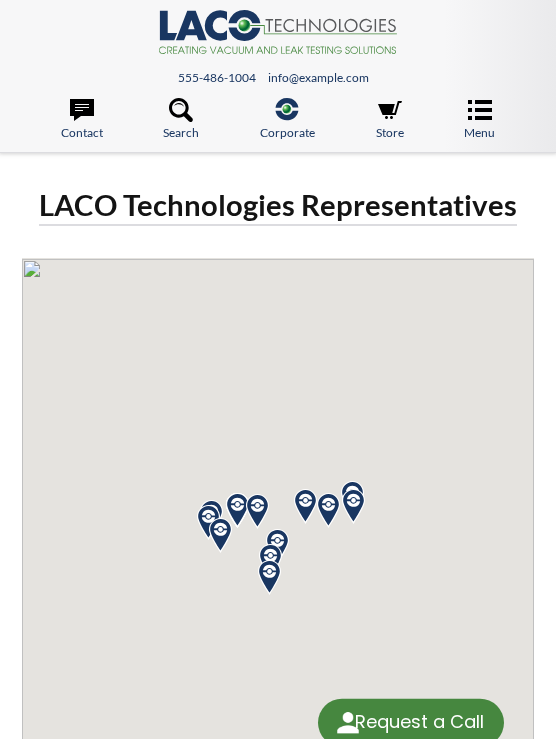 scroll, scrollTop: 0, scrollLeft: 0, axis: both 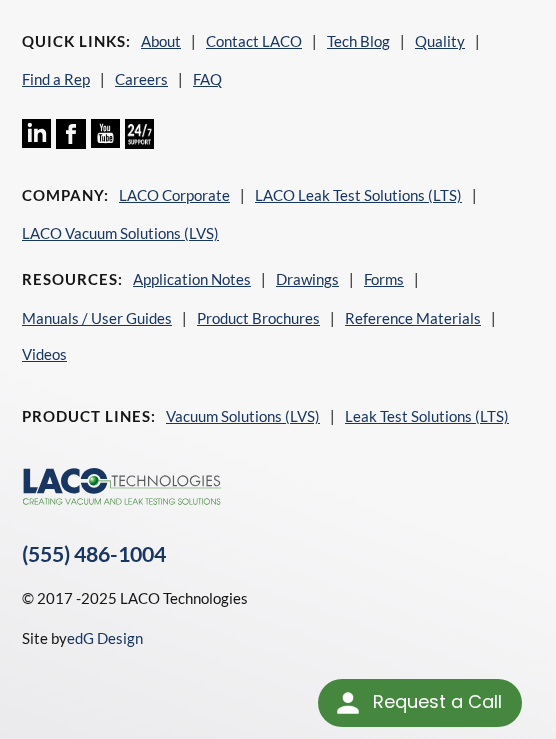 click on "Find a Rep" at bounding box center [56, 79] 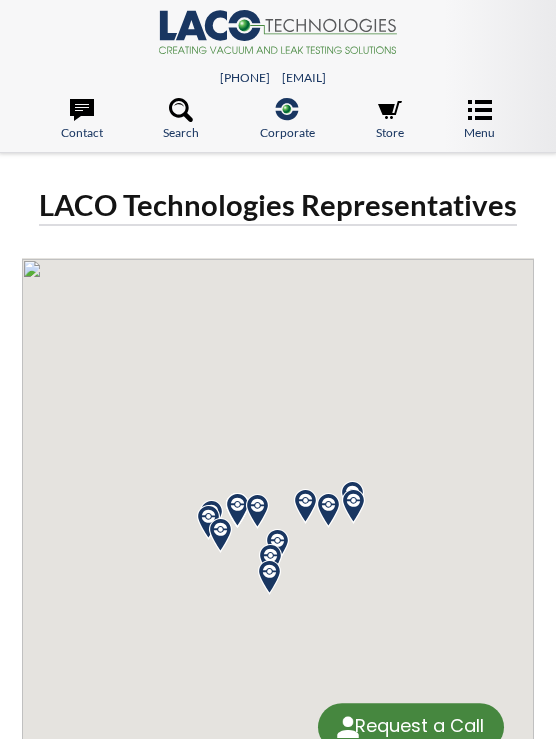 scroll, scrollTop: 0, scrollLeft: 0, axis: both 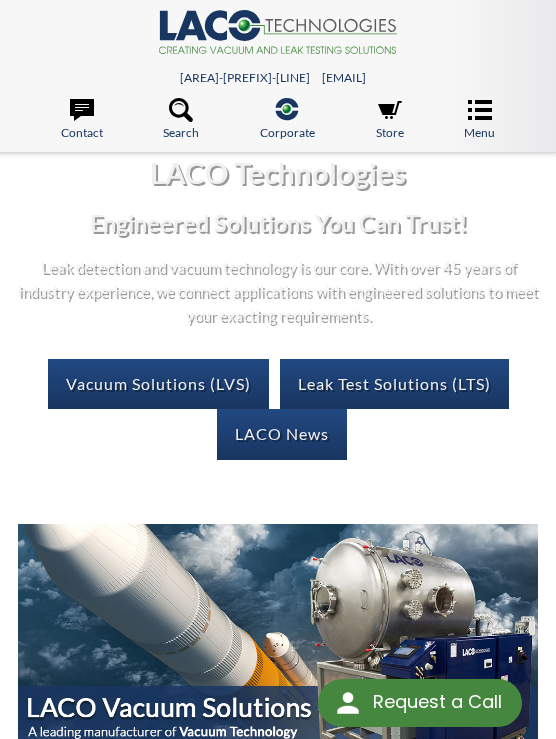 click on "[ORG] News" at bounding box center (282, 434) 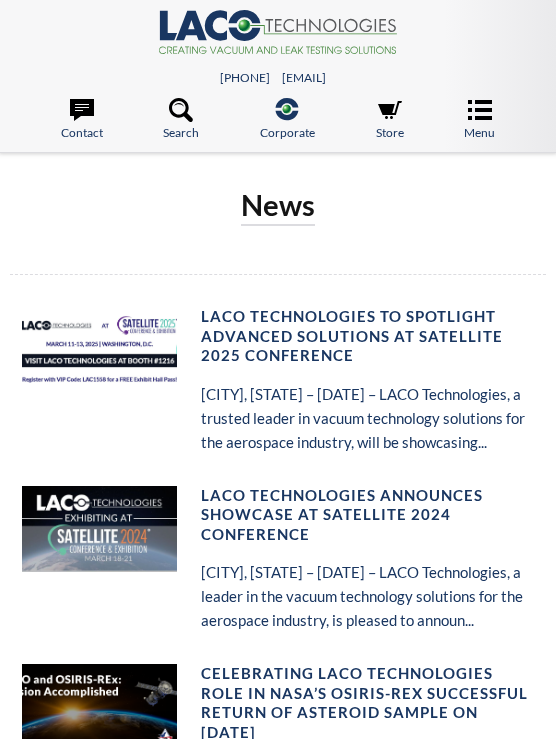 scroll, scrollTop: 0, scrollLeft: 0, axis: both 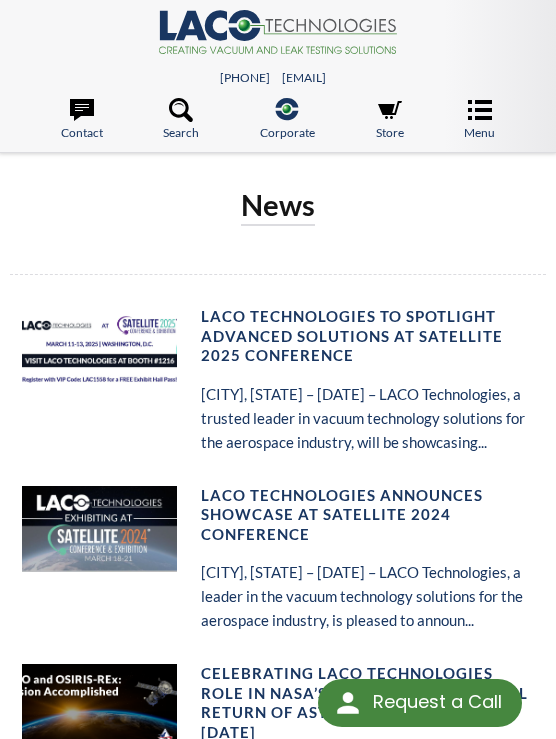 click at bounding box center (82, 110) 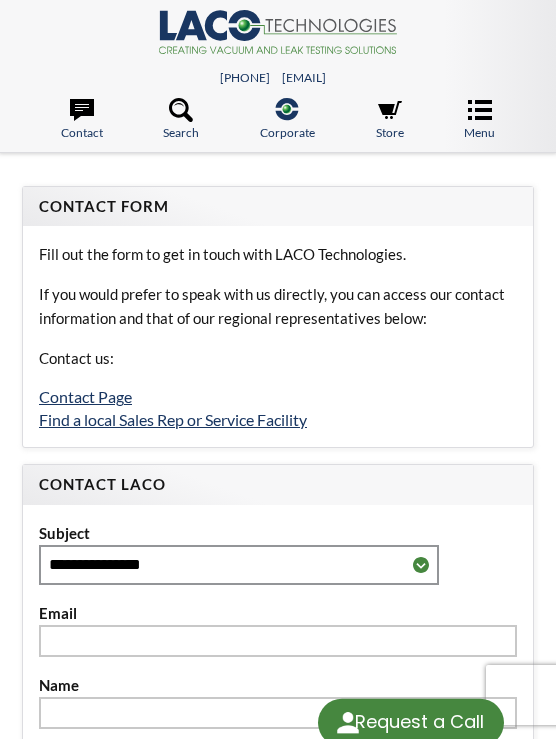 scroll, scrollTop: 0, scrollLeft: 0, axis: both 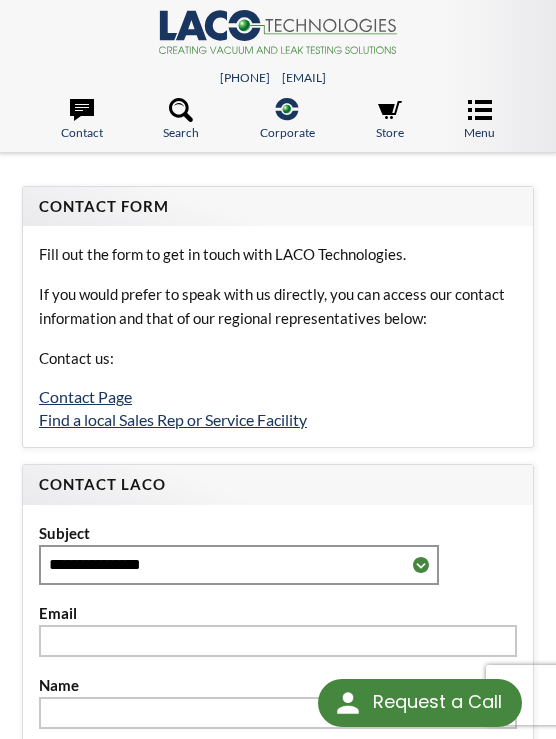 click at bounding box center (181, 110) 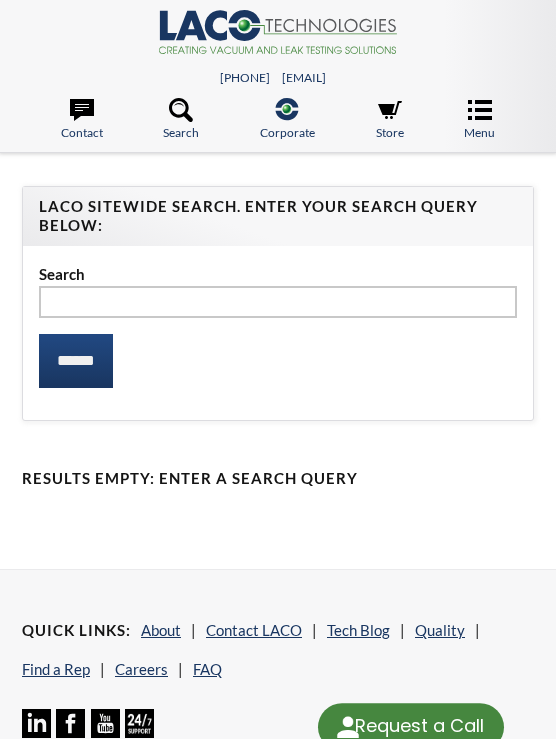 scroll, scrollTop: 0, scrollLeft: 0, axis: both 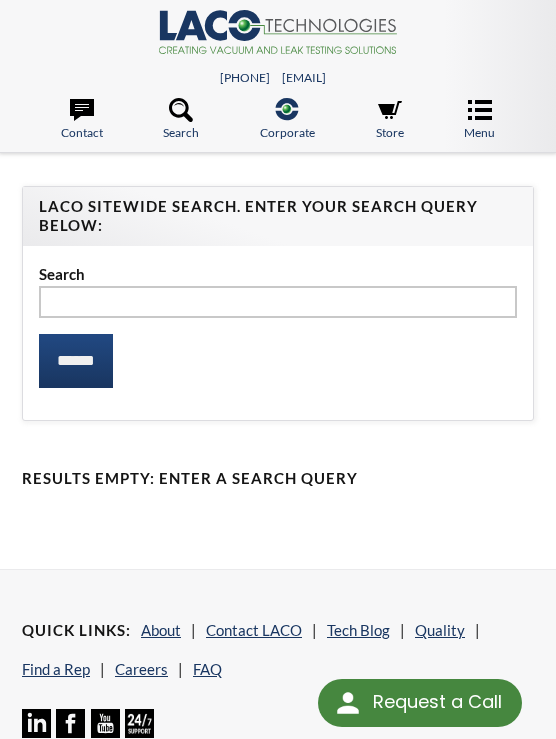 click at bounding box center (278, 302) 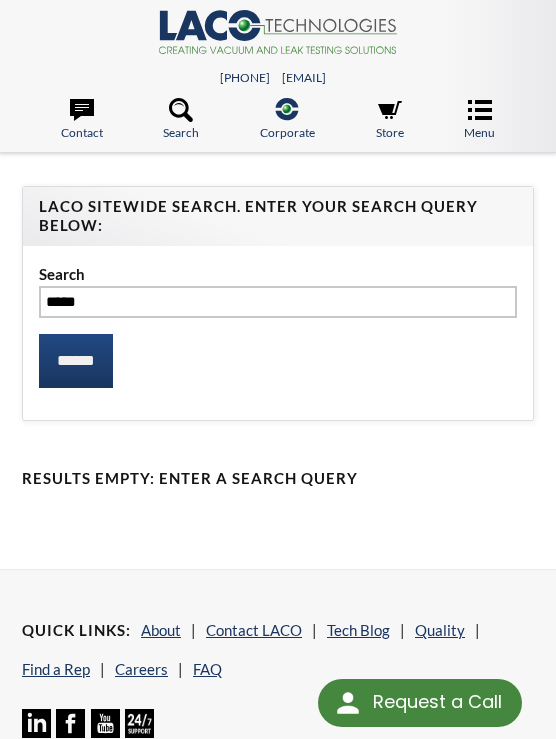 type on "*****" 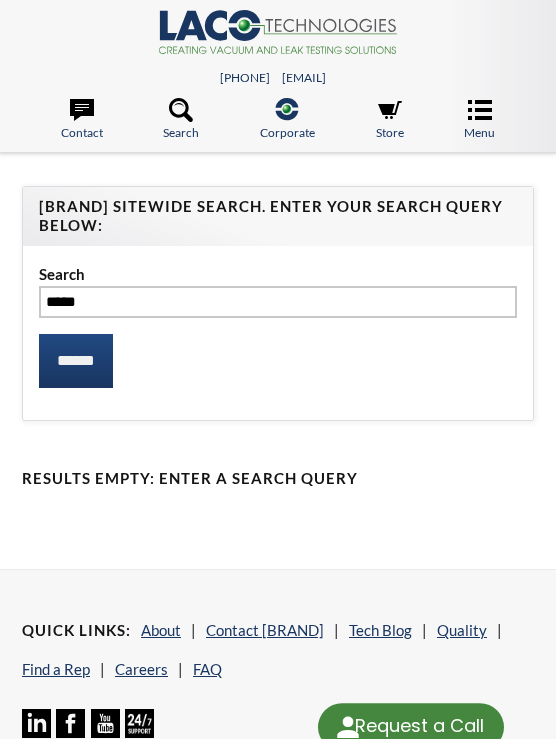 scroll, scrollTop: 0, scrollLeft: 0, axis: both 